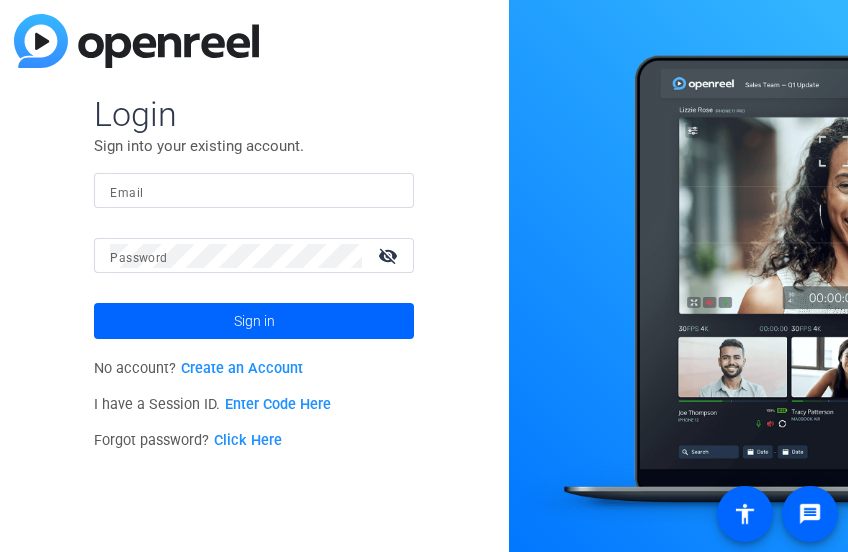scroll, scrollTop: 0, scrollLeft: 0, axis: both 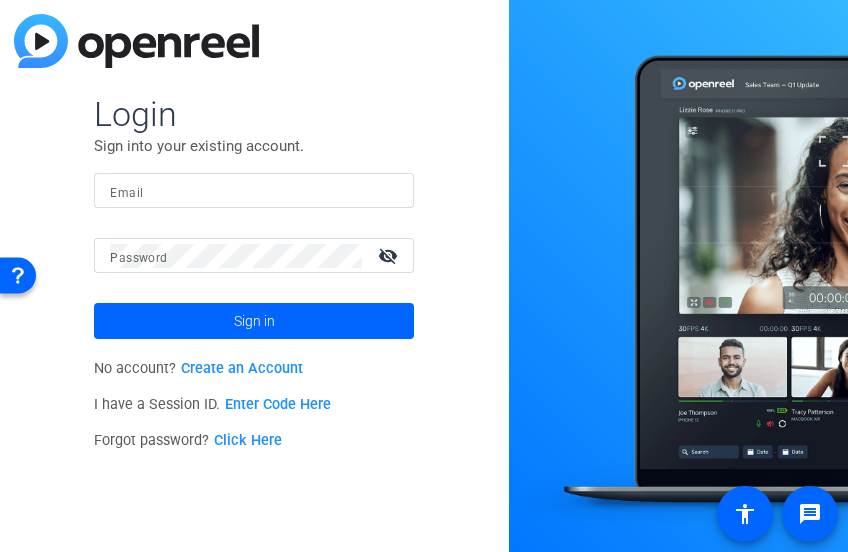 click on "Email" at bounding box center (254, 191) 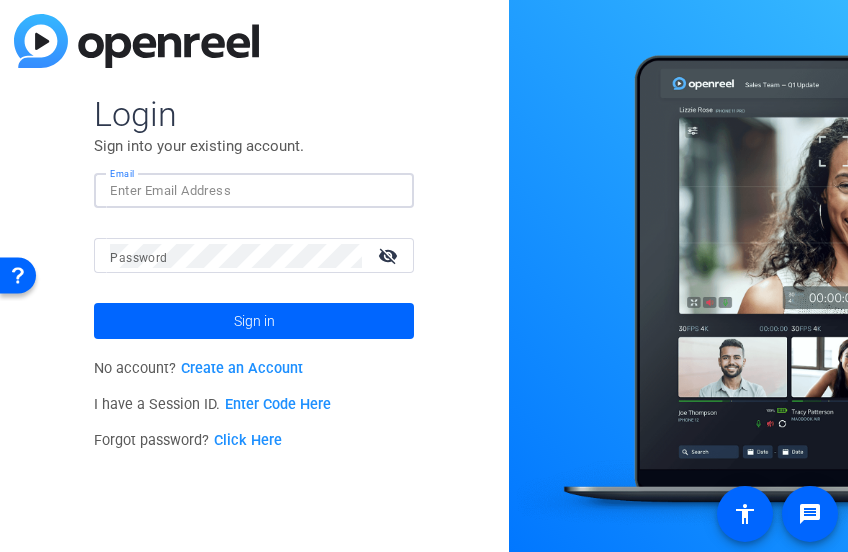 type on "lilliana.winkworth@kornferry.com" 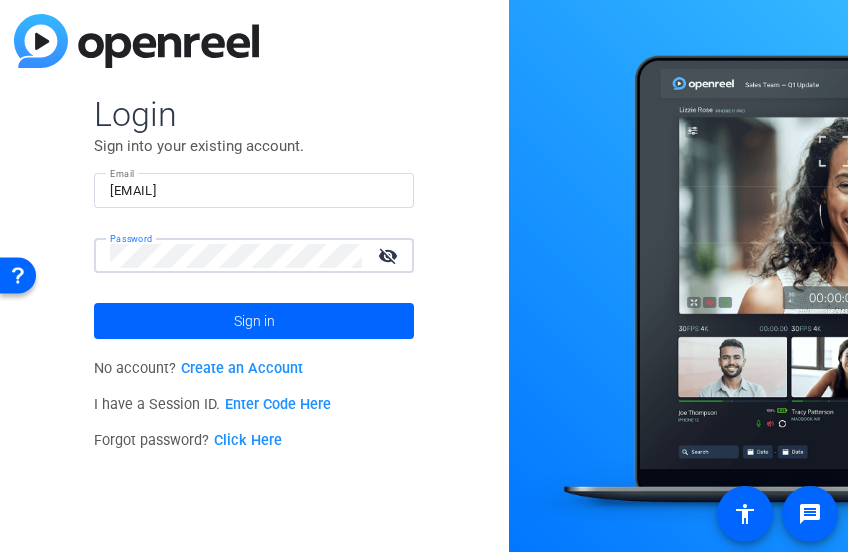 click on "Sign in" 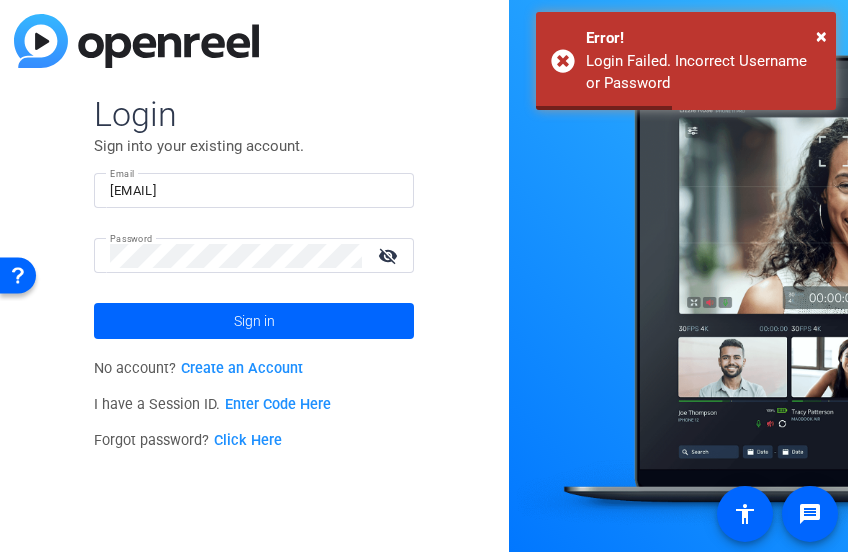 click on "Click Here" 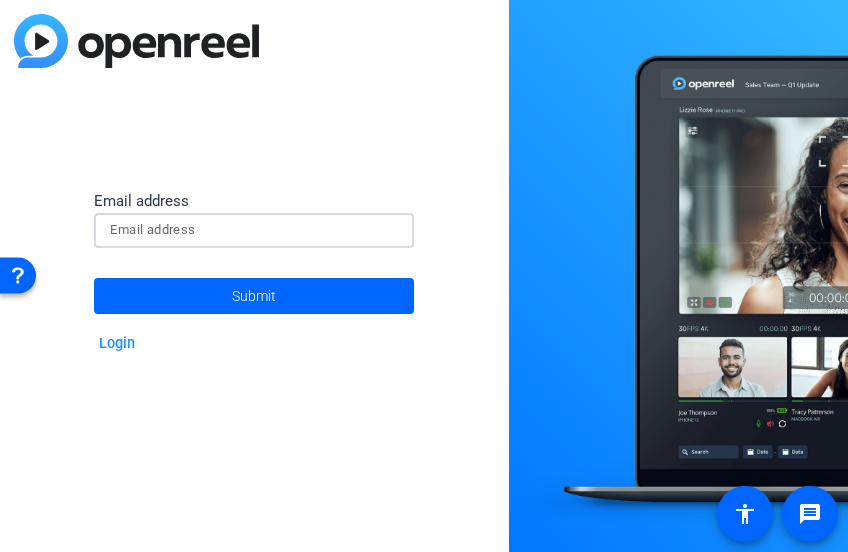 click at bounding box center (254, 230) 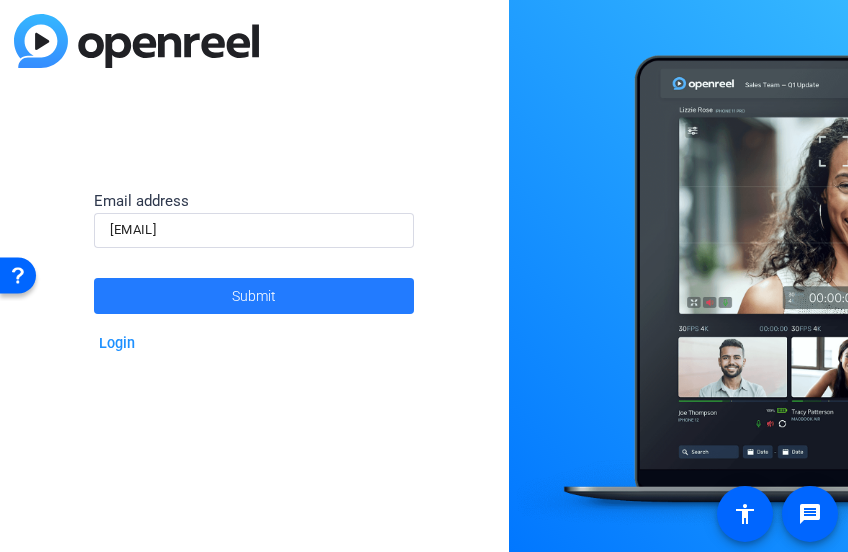 click 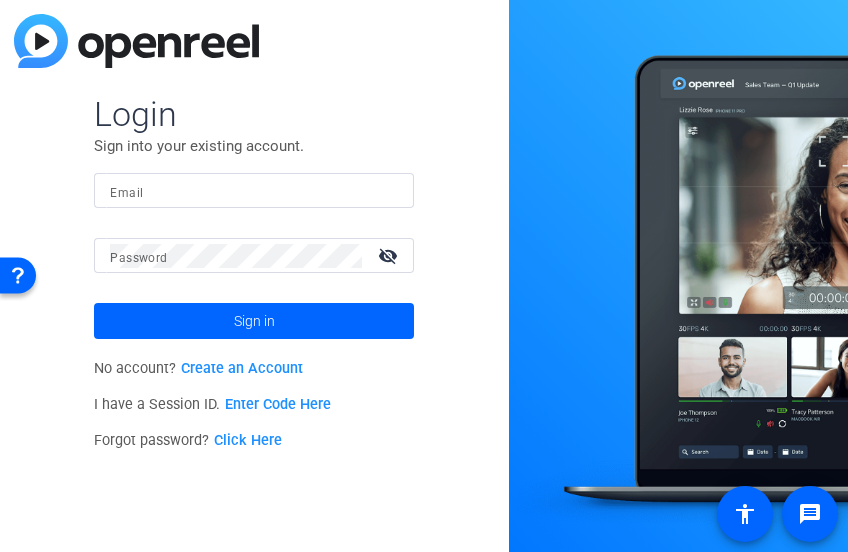 click on "Click Here" 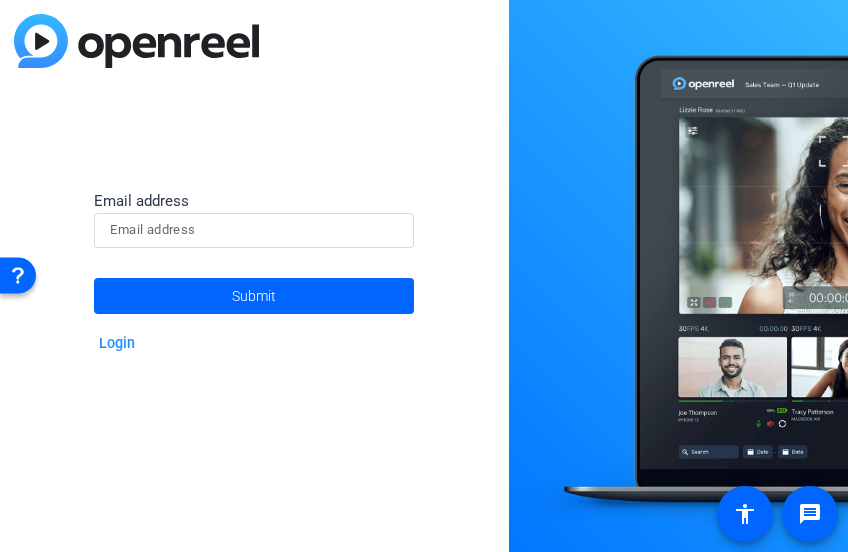 click on "Email address Submit Login" 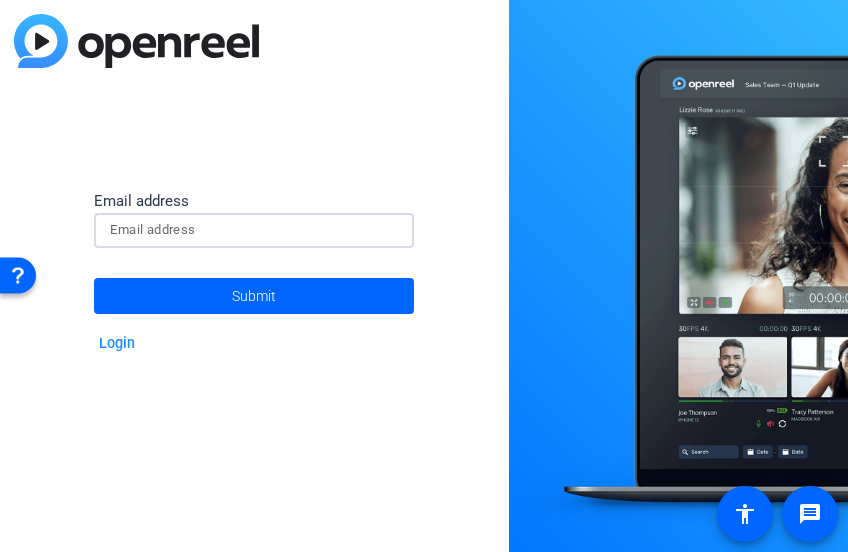 click at bounding box center [254, 230] 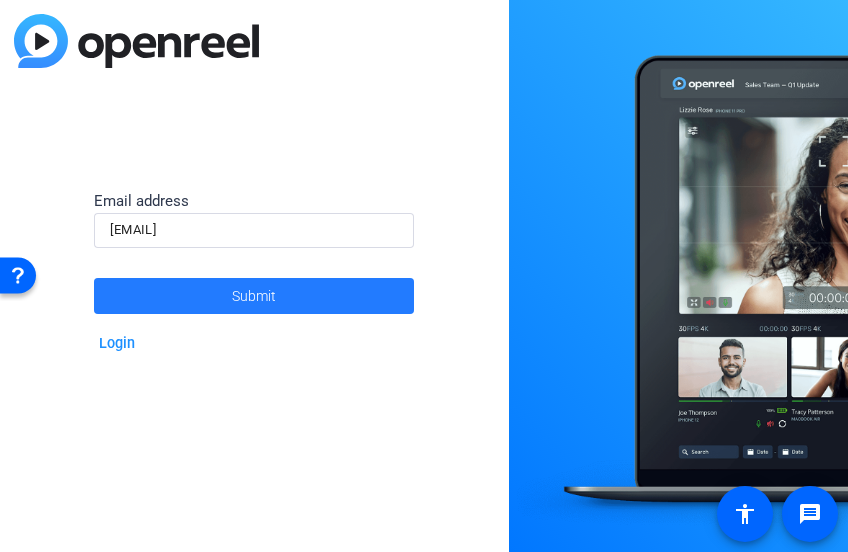 click 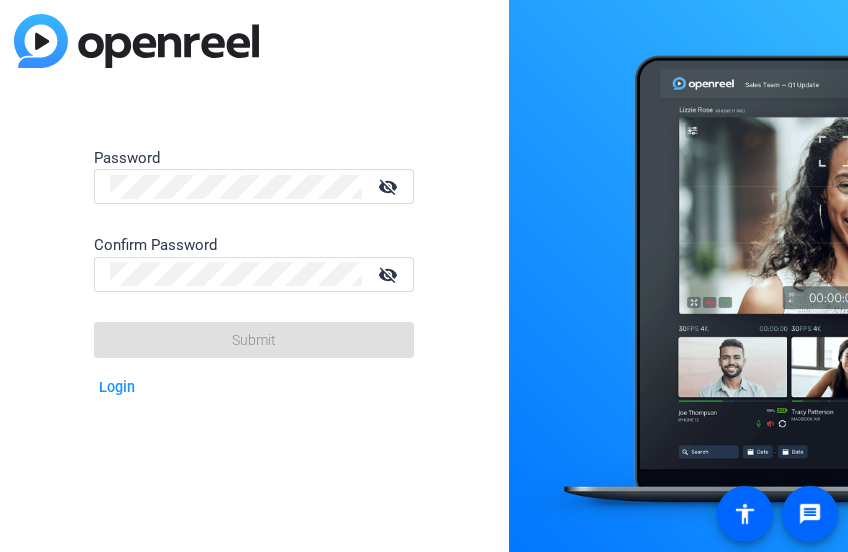 scroll, scrollTop: 0, scrollLeft: 0, axis: both 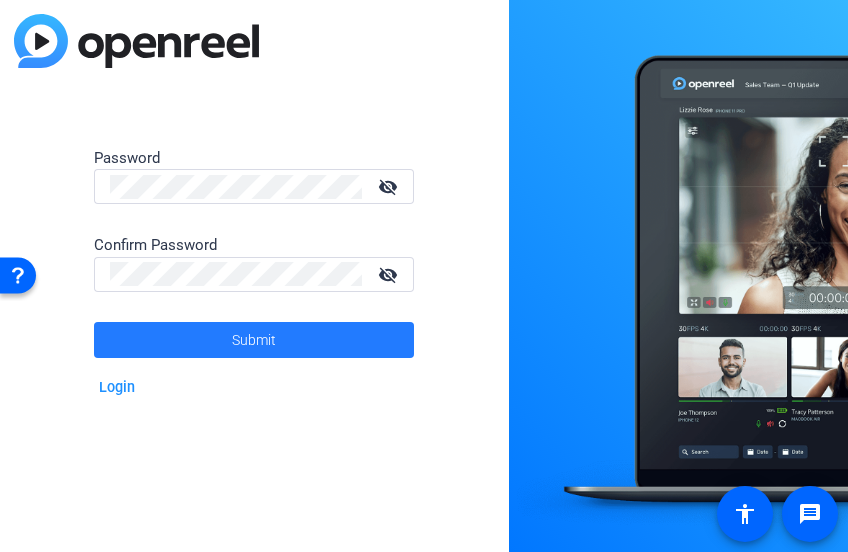 click on "Submit" 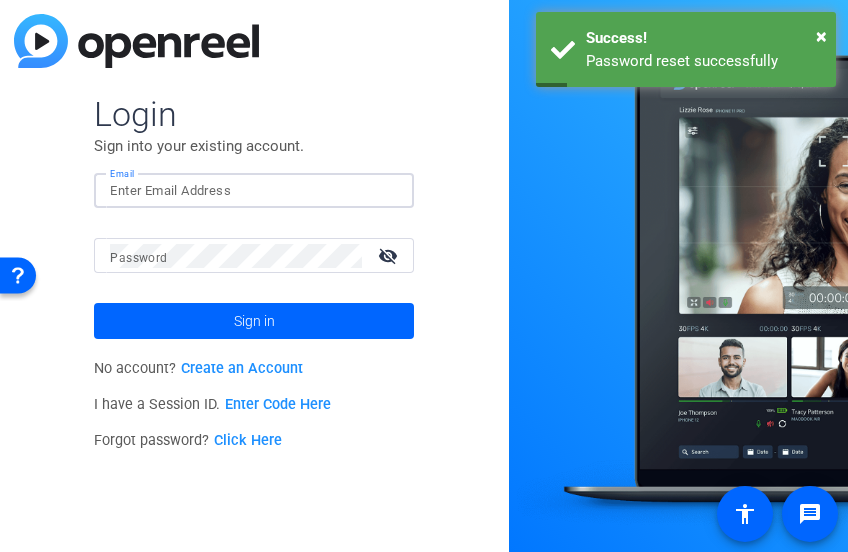 click on "Email" at bounding box center [254, 191] 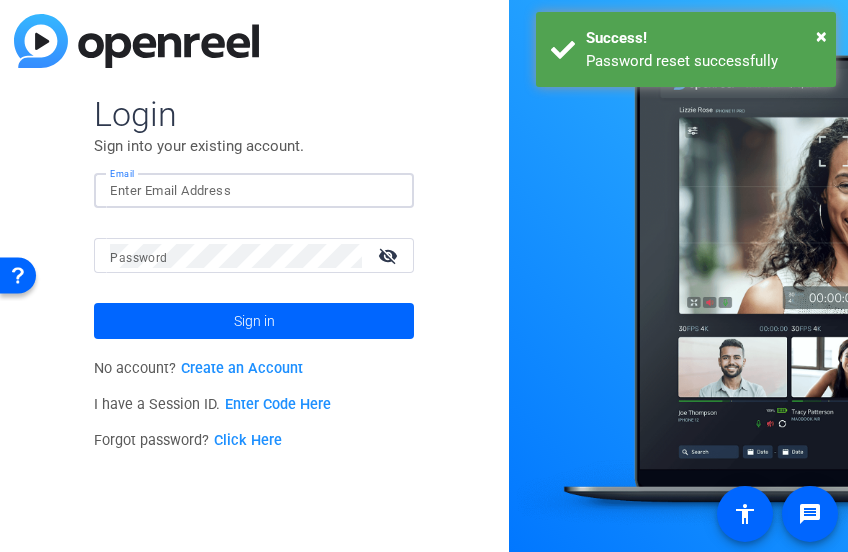 type on "[EMAIL]" 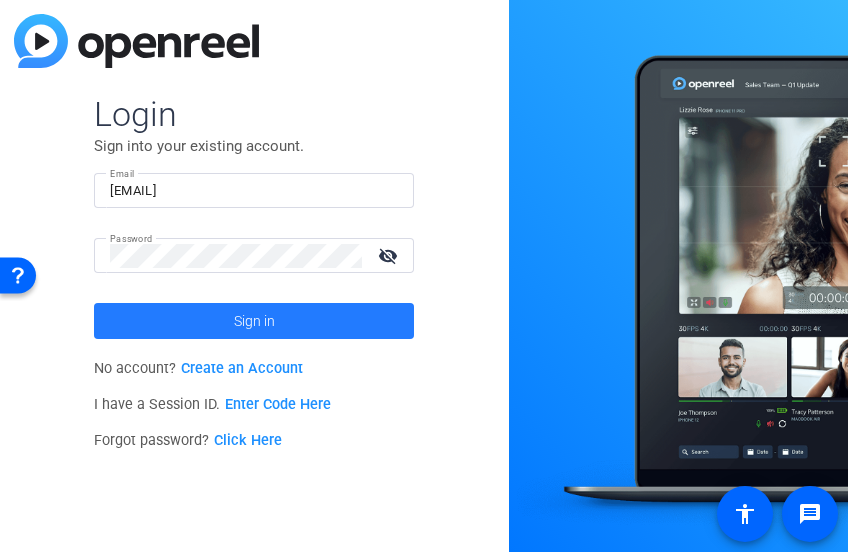 click on "Sign in" 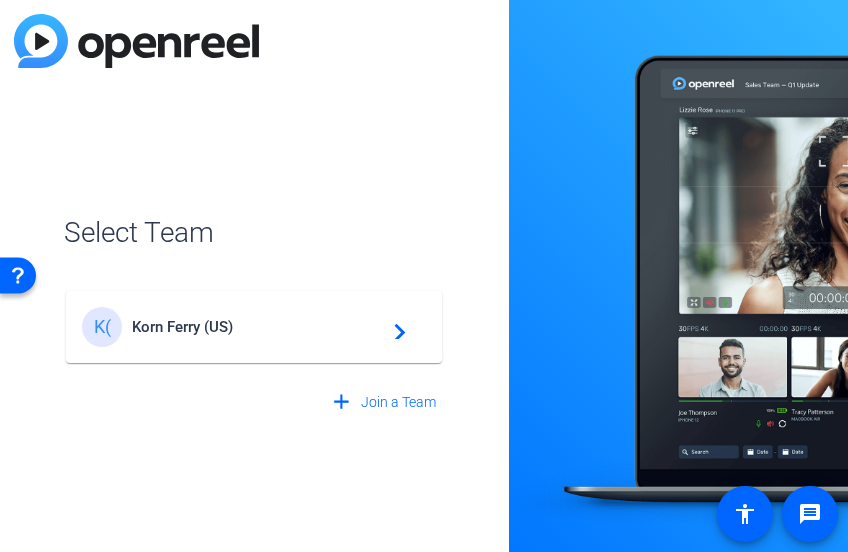 click on "Korn Ferry (US)" 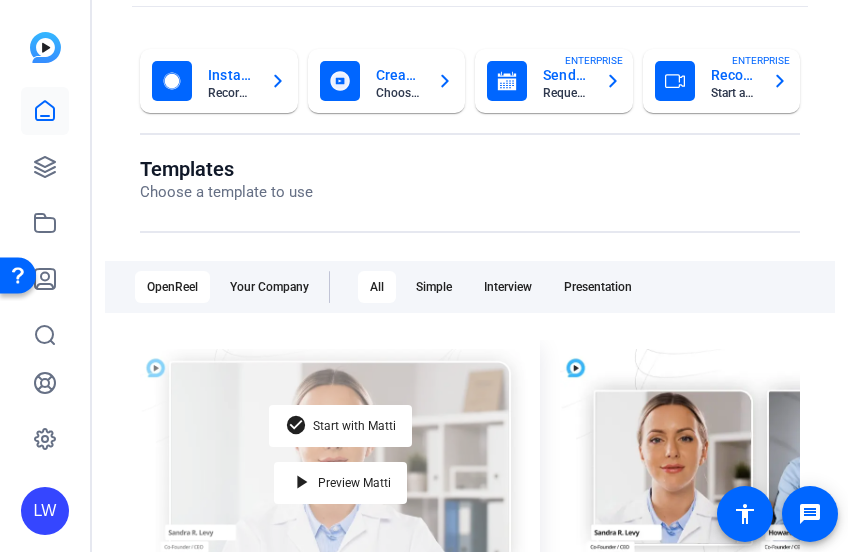 scroll, scrollTop: 76, scrollLeft: 0, axis: vertical 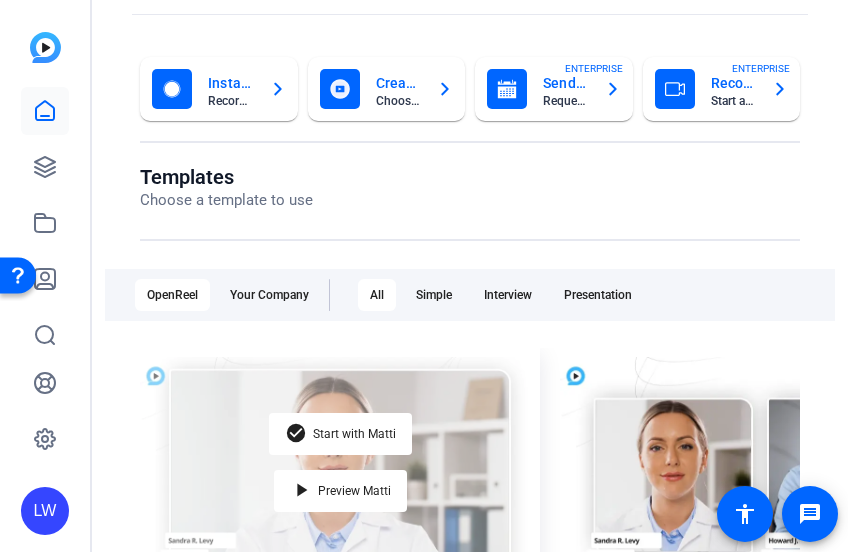 click on "play_arrow Preview [NAME]" 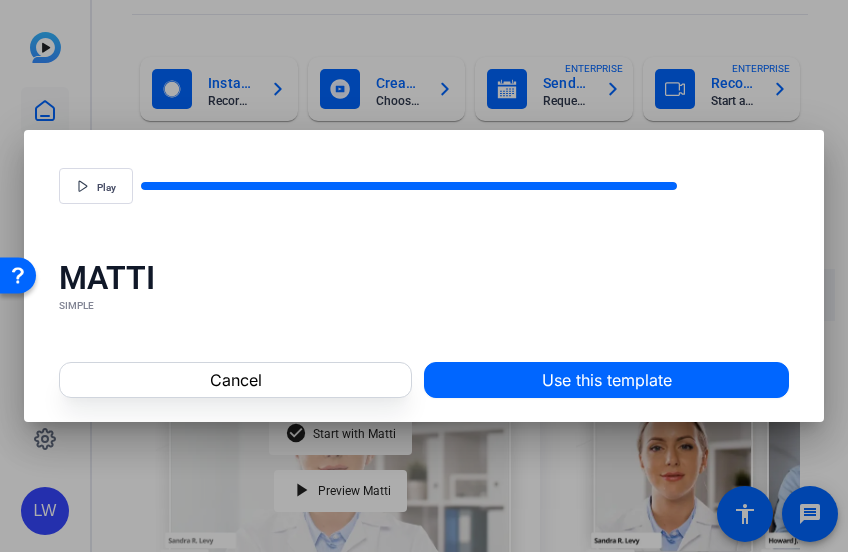 click at bounding box center (424, 276) 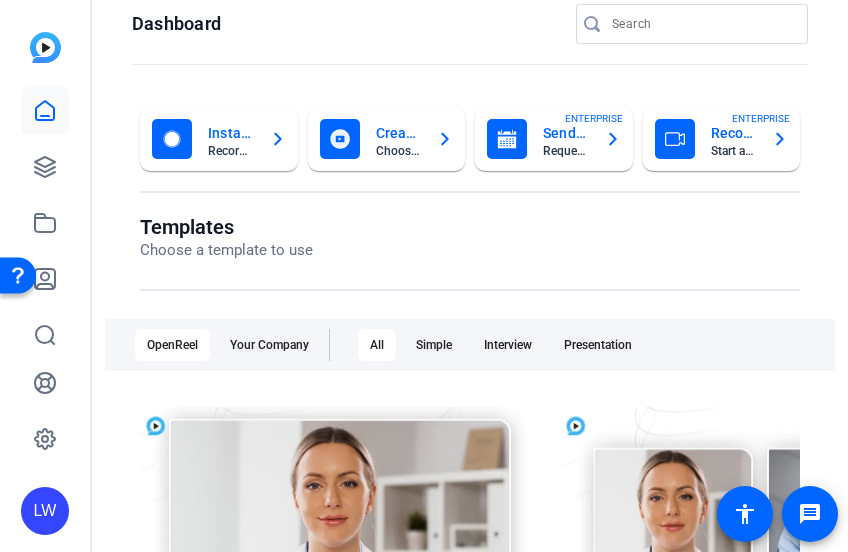 scroll, scrollTop: 0, scrollLeft: 0, axis: both 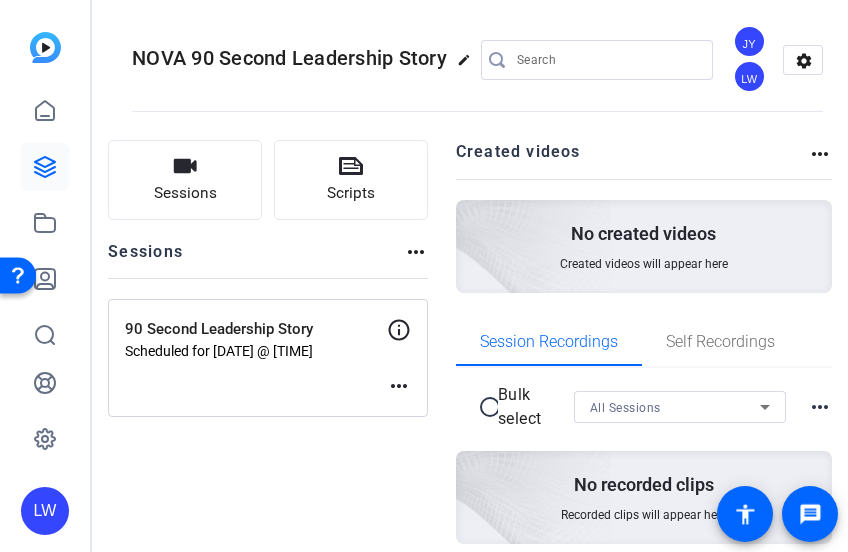 click on "Scheduled for [DATE] @ [TIME]" 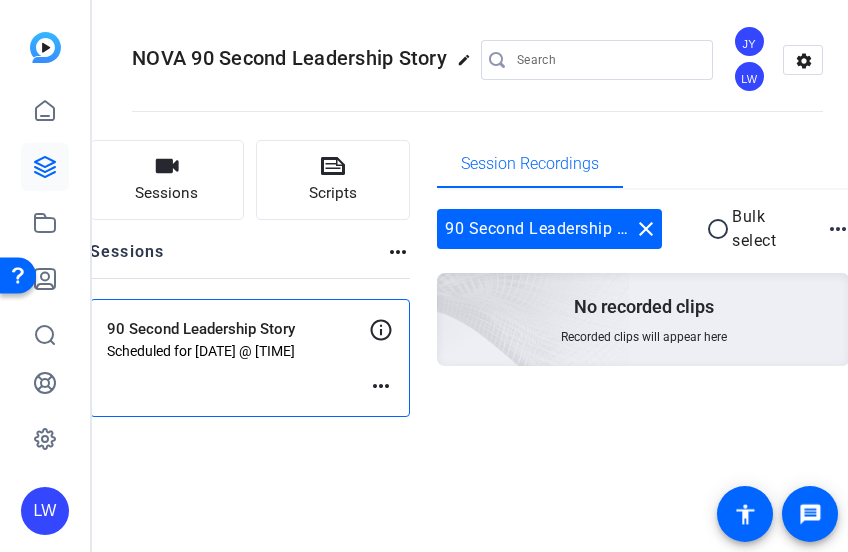 click on "90 Second Leadership Story  close radio_button_unchecked Bulk select more_horiz No recorded clips Recorded clips will appear here" at bounding box center (643, 310) 